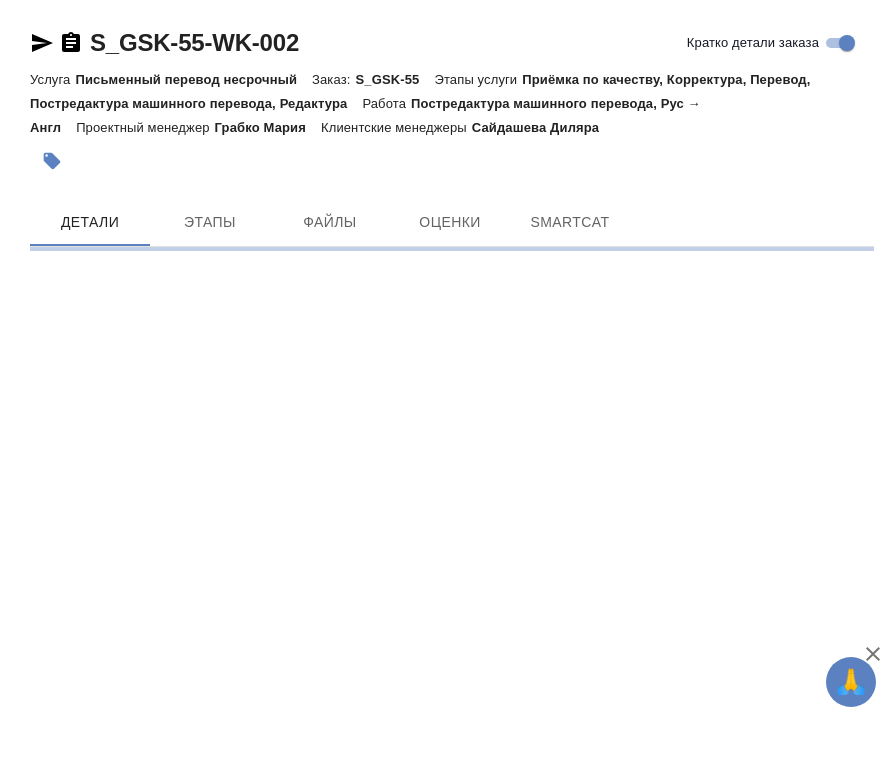 scroll, scrollTop: 0, scrollLeft: 0, axis: both 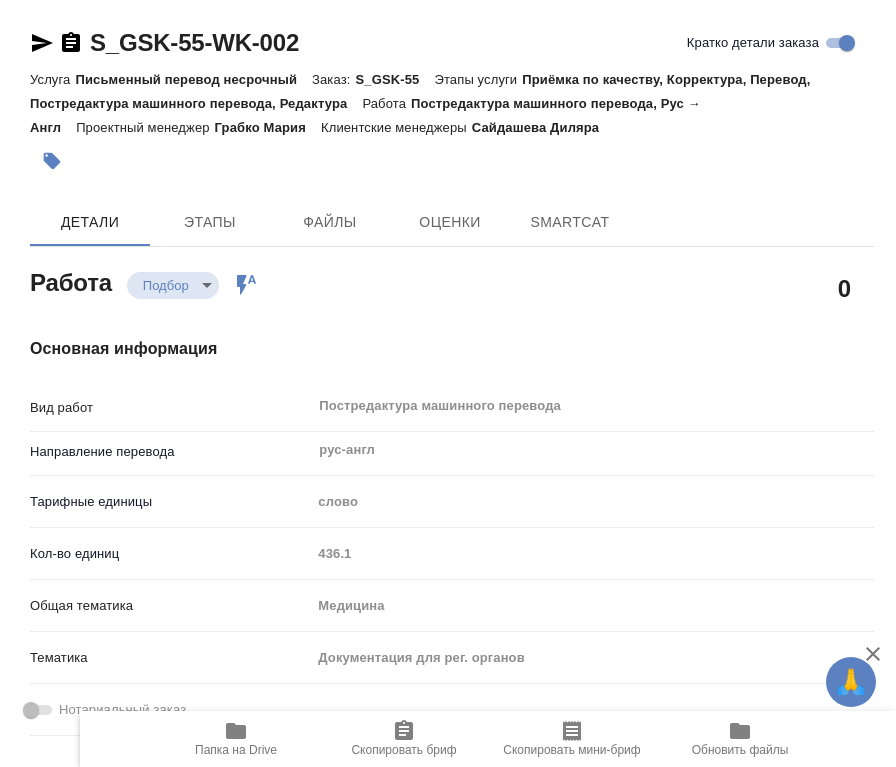 type on "x" 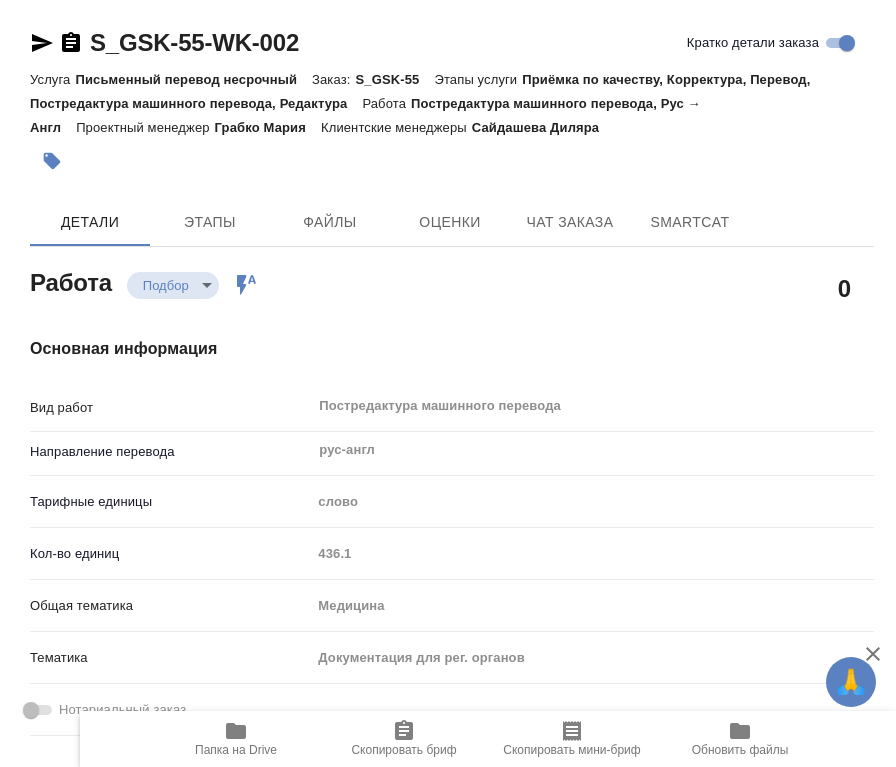 type on "x" 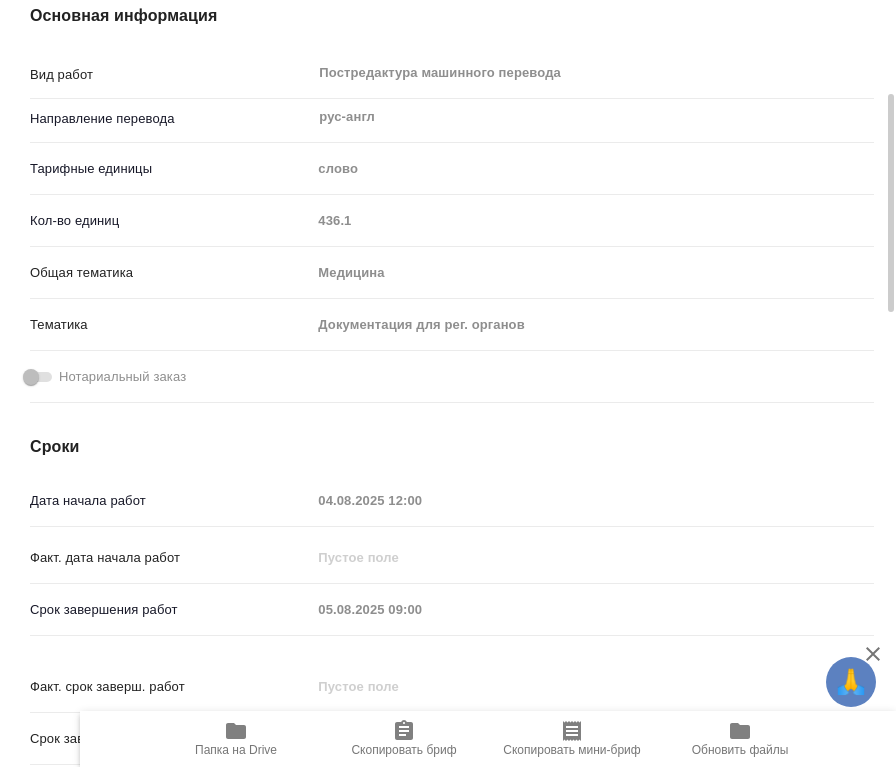 type on "x" 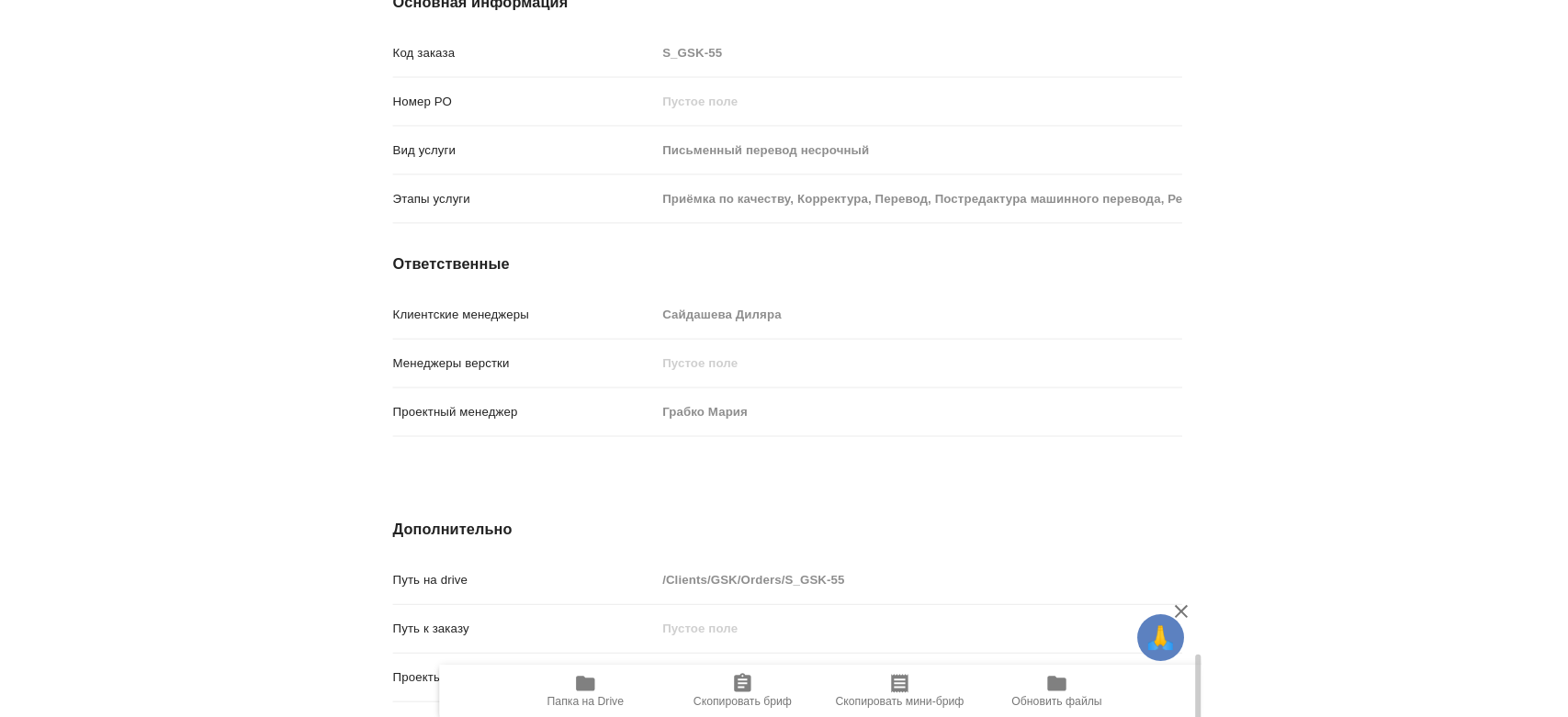 scroll, scrollTop: 1770, scrollLeft: 0, axis: vertical 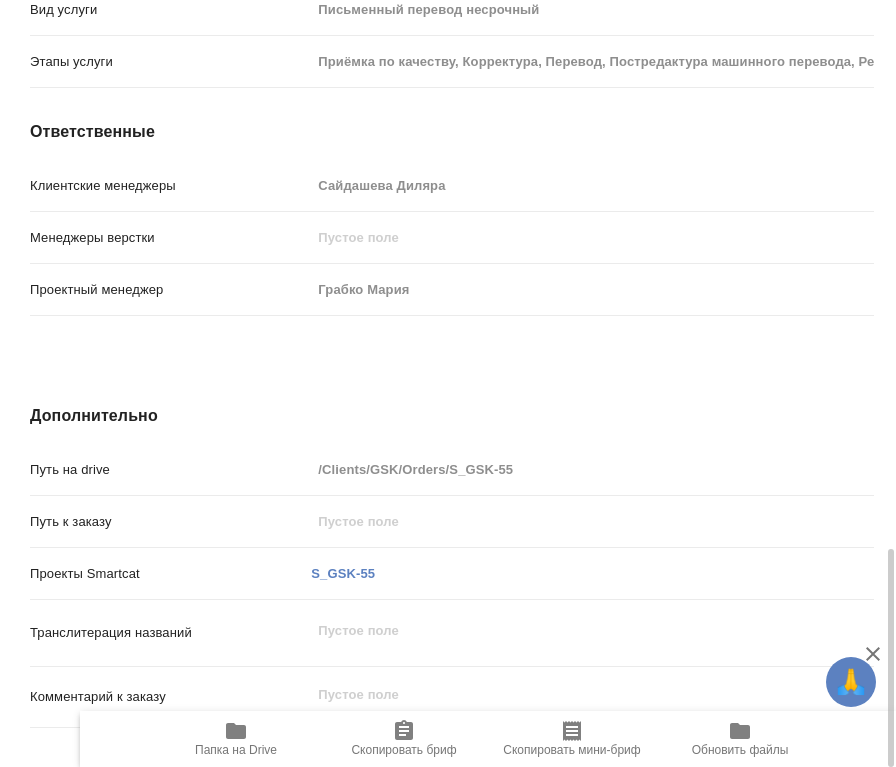 click 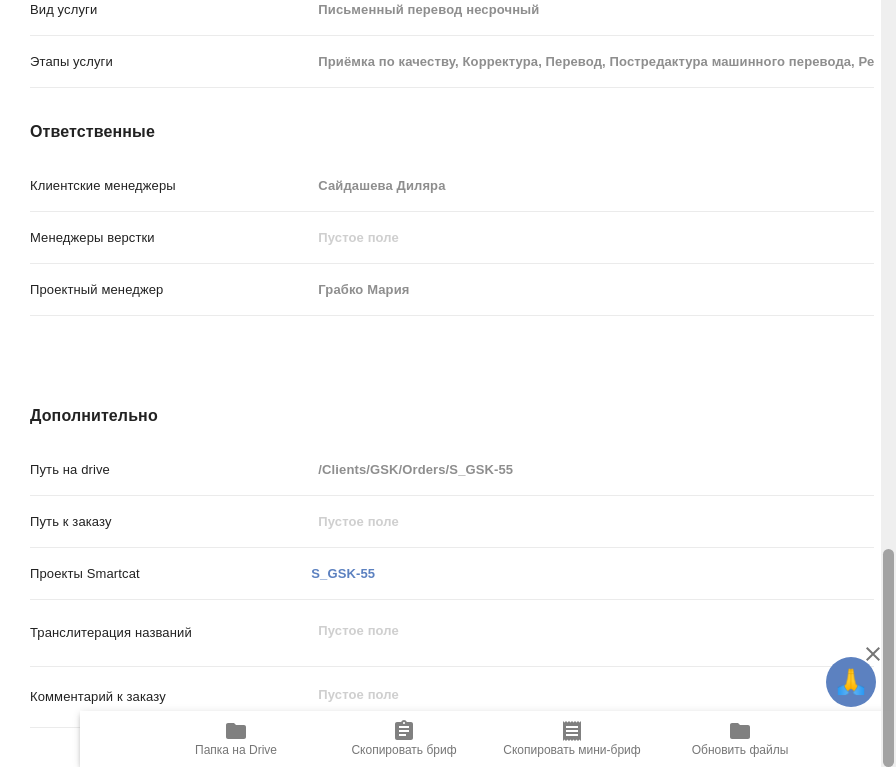 type on "x" 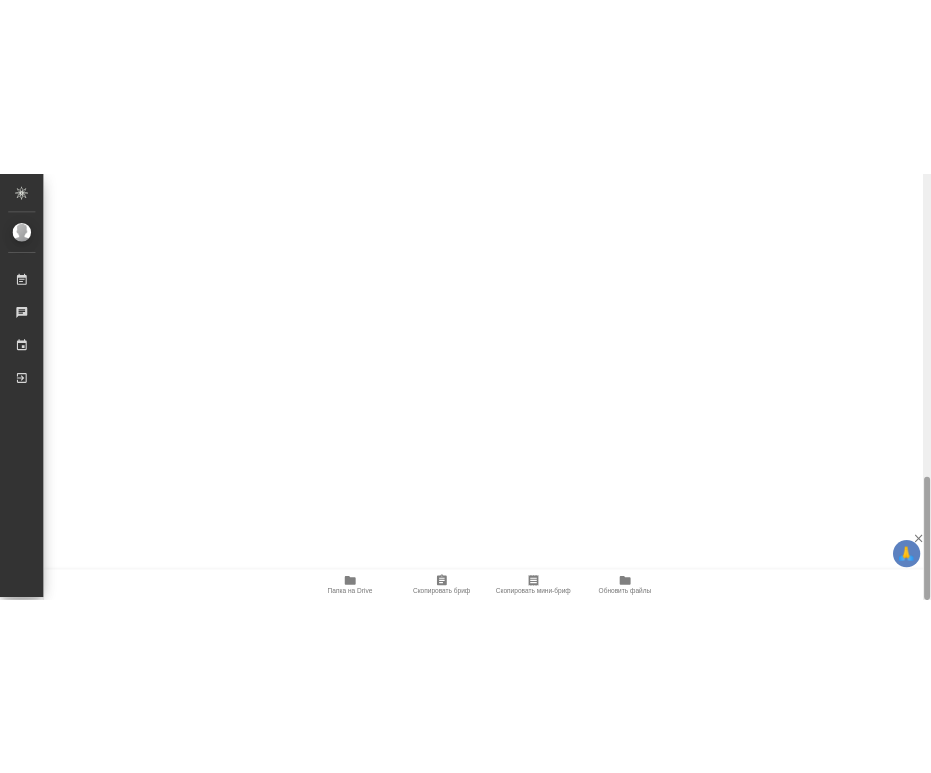 scroll, scrollTop: 1912, scrollLeft: 0, axis: vertical 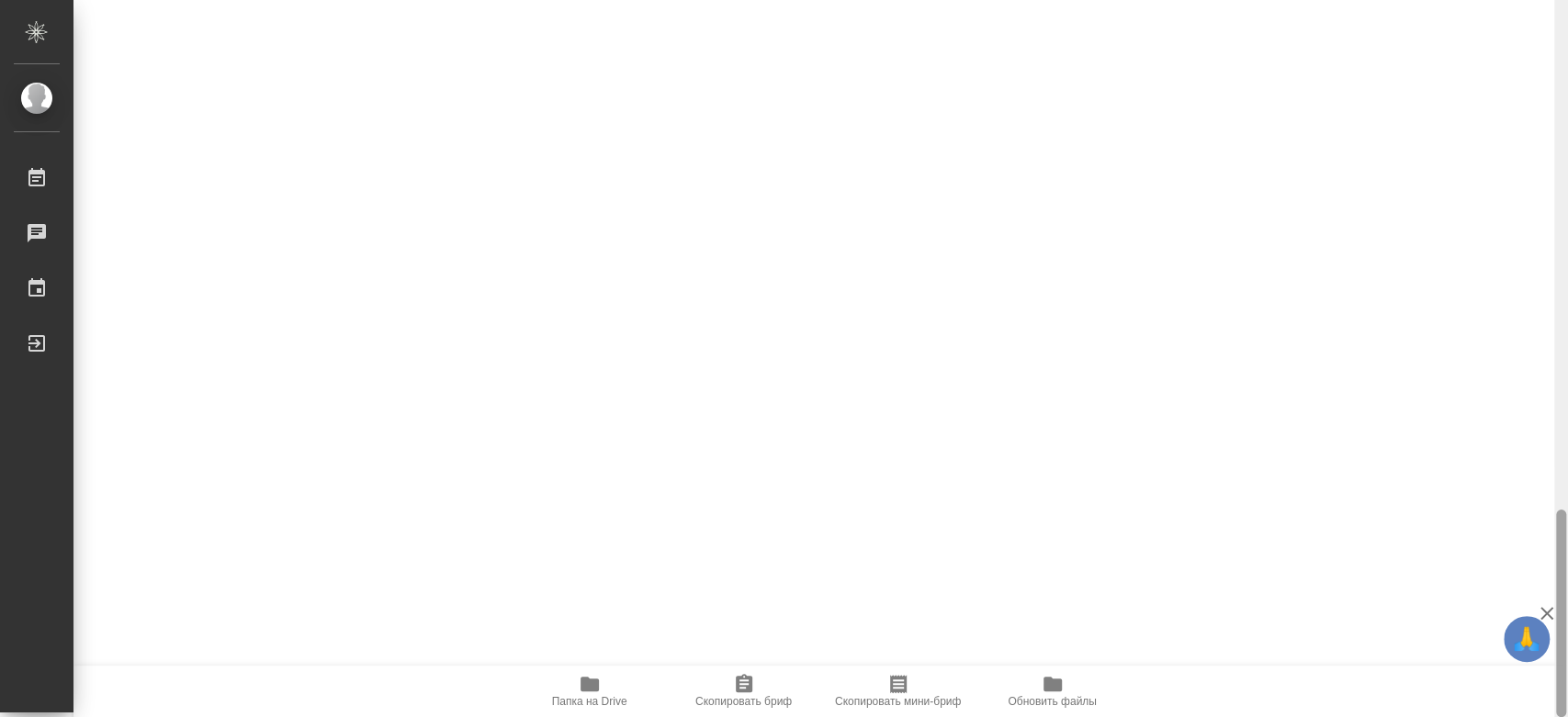 type on "x" 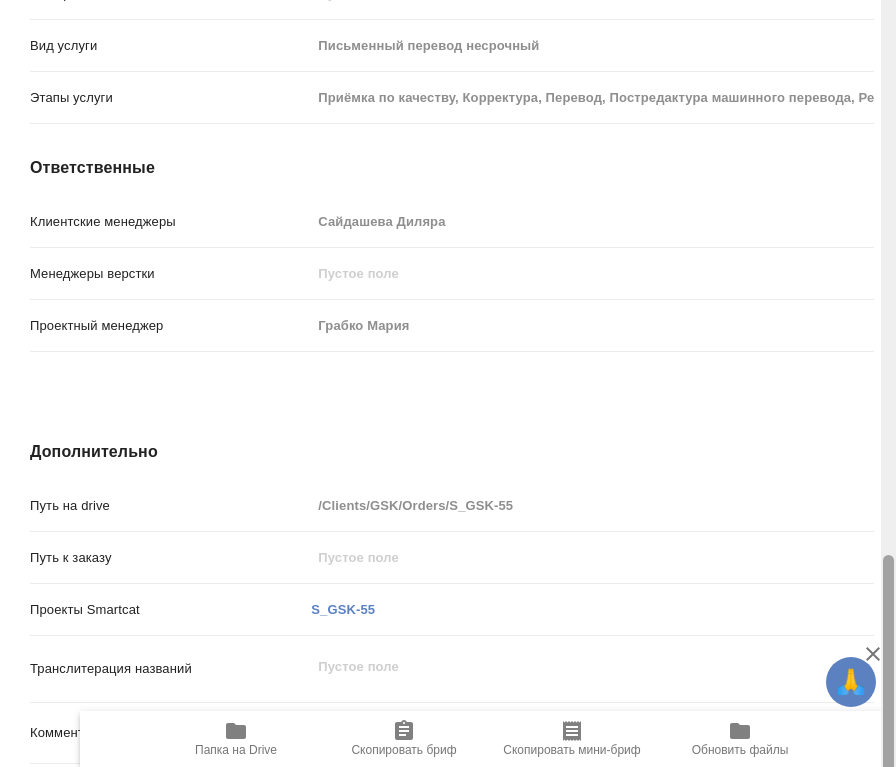 type on "x" 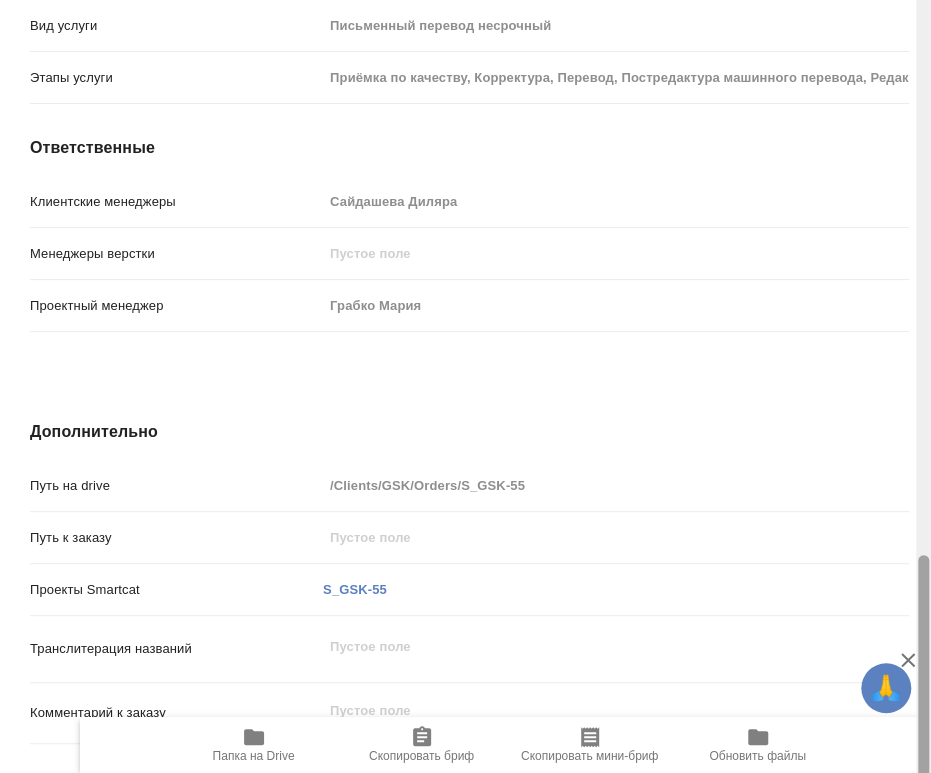 type on "x" 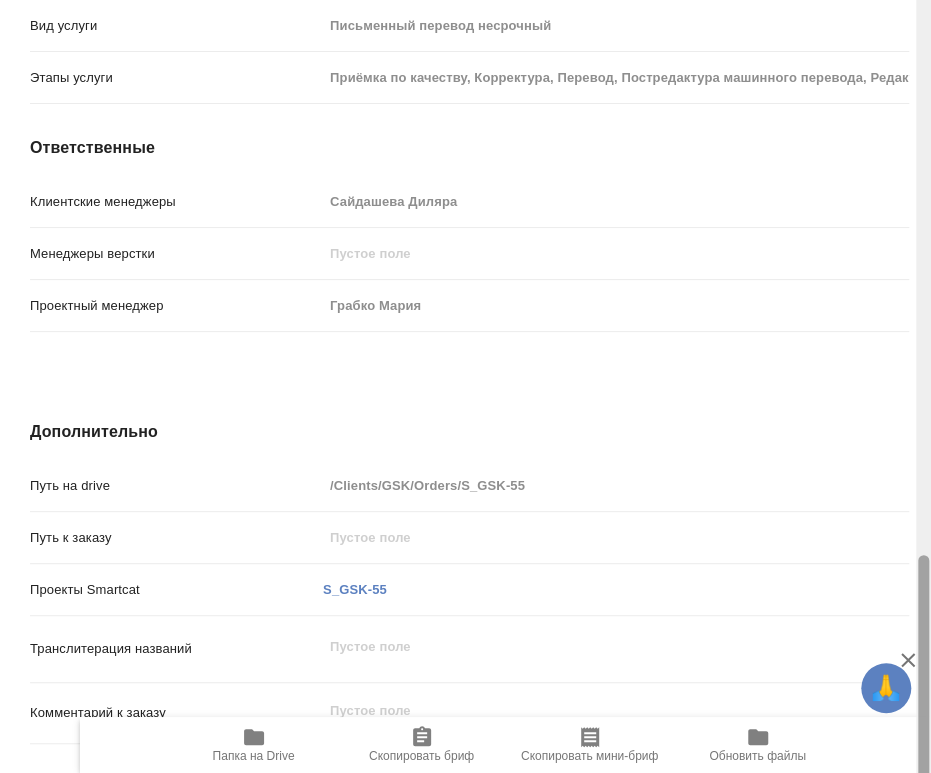 type on "x" 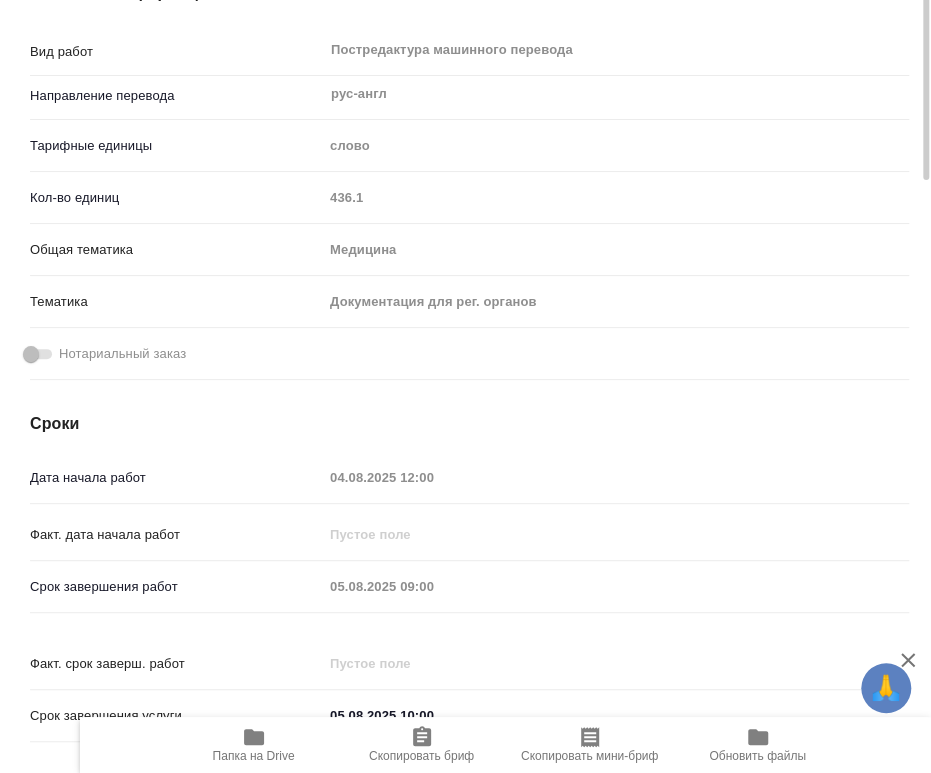 scroll, scrollTop: 0, scrollLeft: 0, axis: both 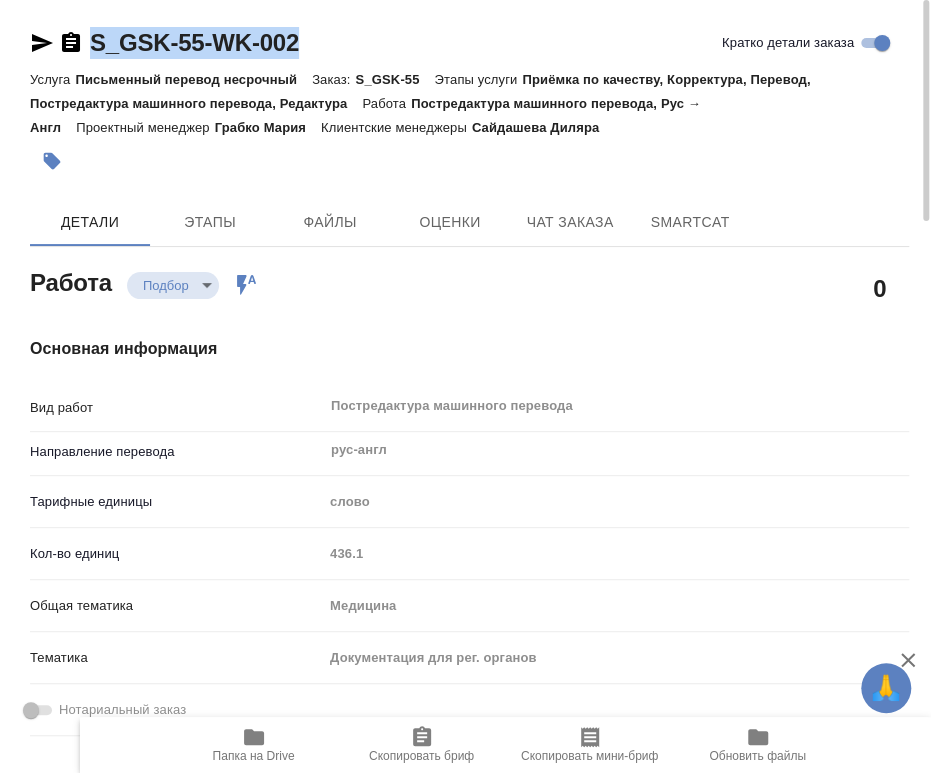 drag, startPoint x: 245, startPoint y: 46, endPoint x: 86, endPoint y: 58, distance: 159.4522 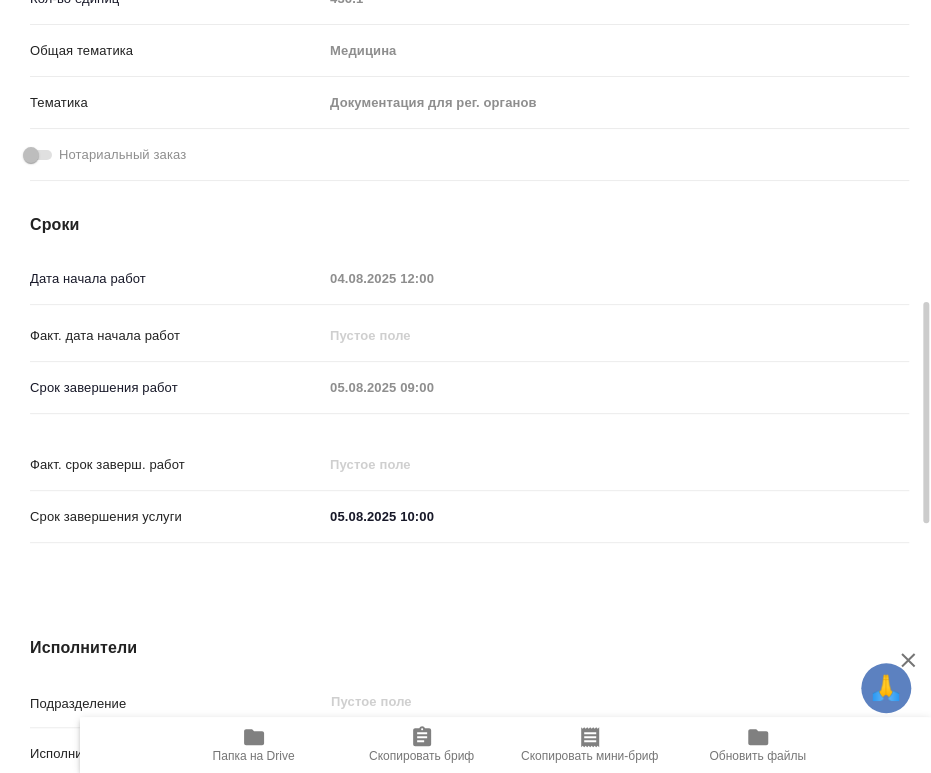 scroll, scrollTop: 666, scrollLeft: 0, axis: vertical 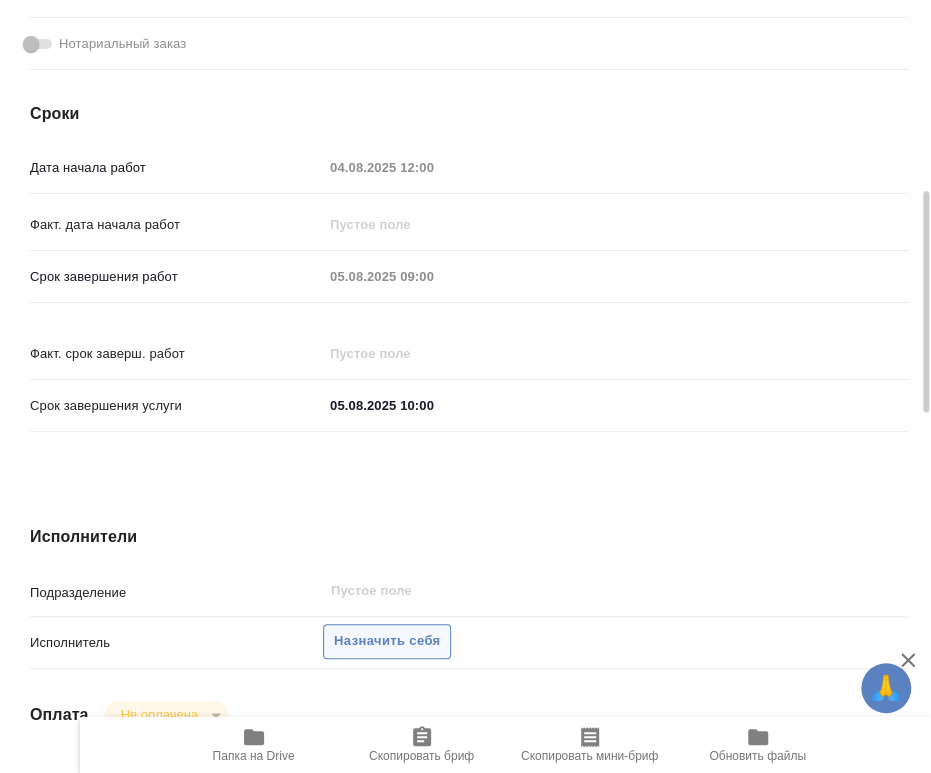 click on "Назначить себя" at bounding box center (387, 641) 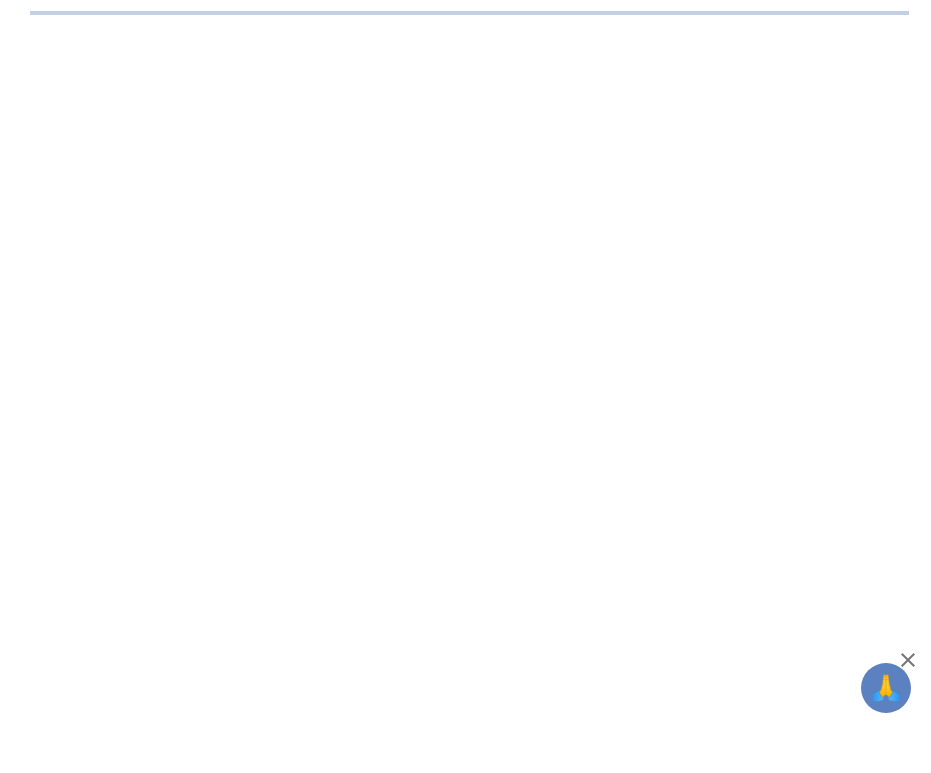 scroll, scrollTop: 0, scrollLeft: 0, axis: both 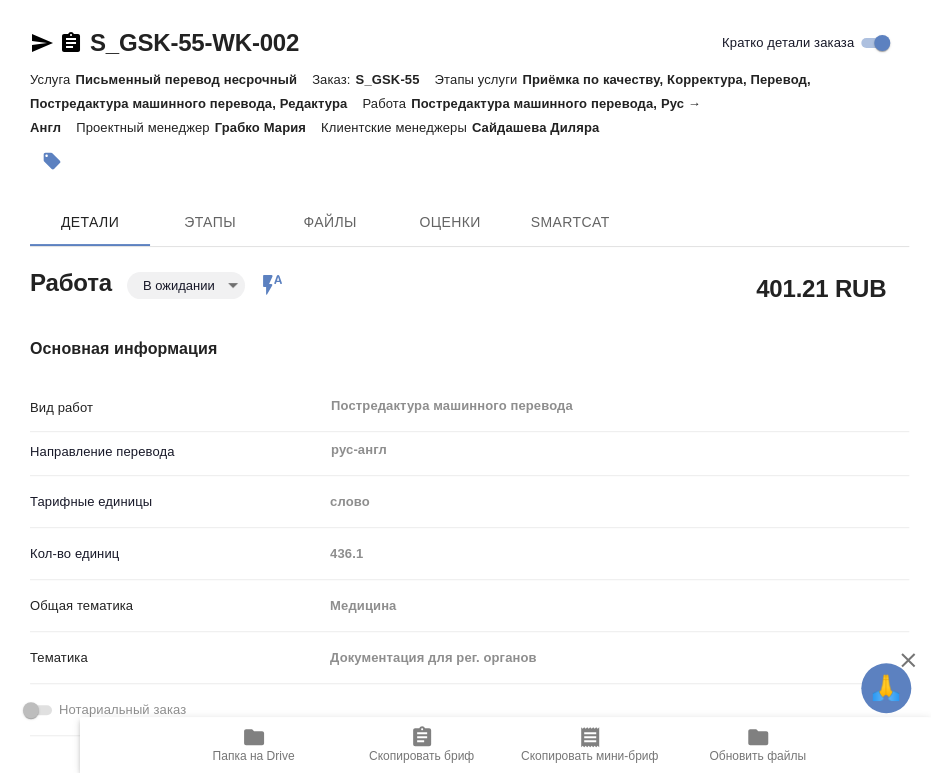 type on "x" 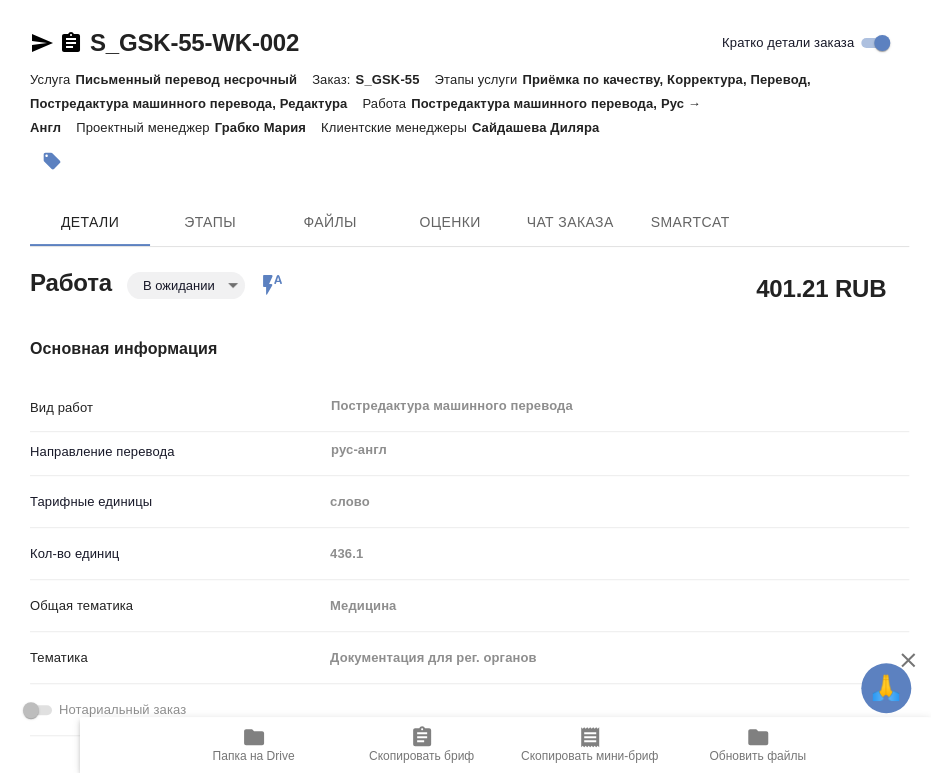 type on "x" 